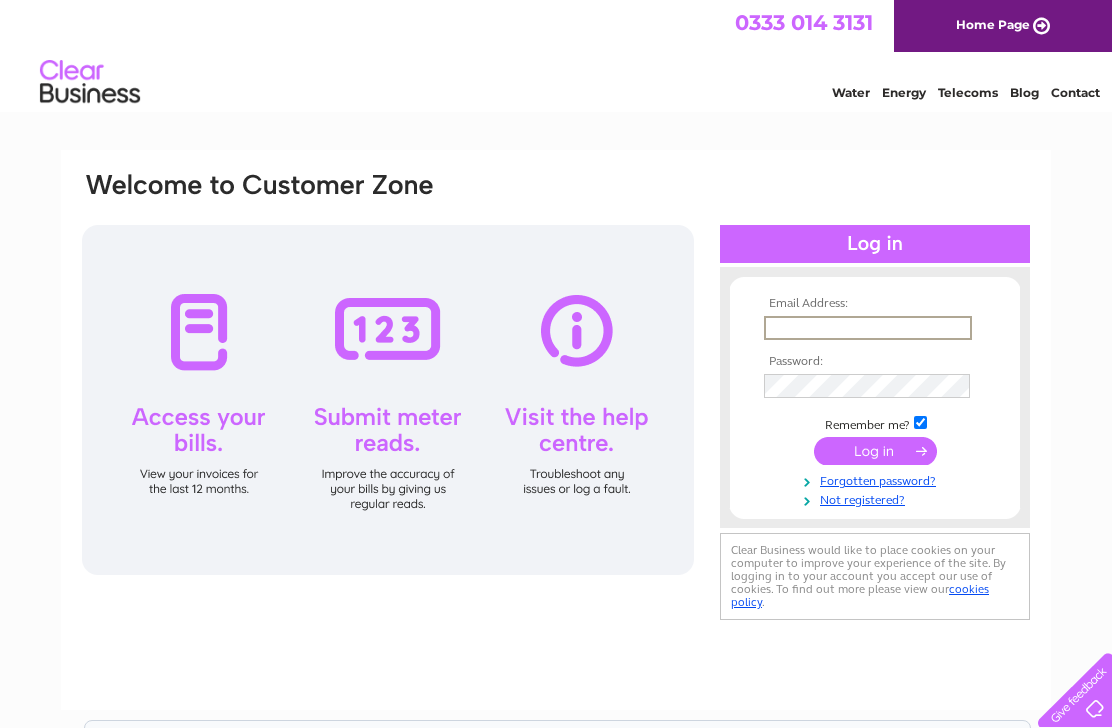 scroll, scrollTop: 0, scrollLeft: 0, axis: both 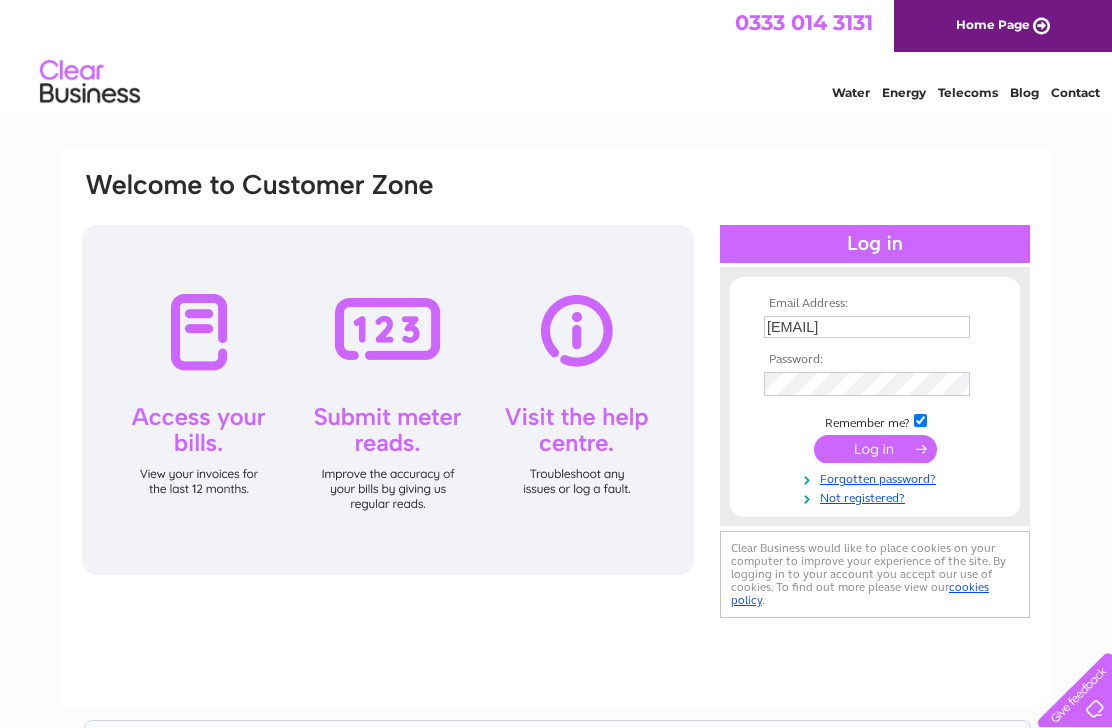 click at bounding box center (875, 449) 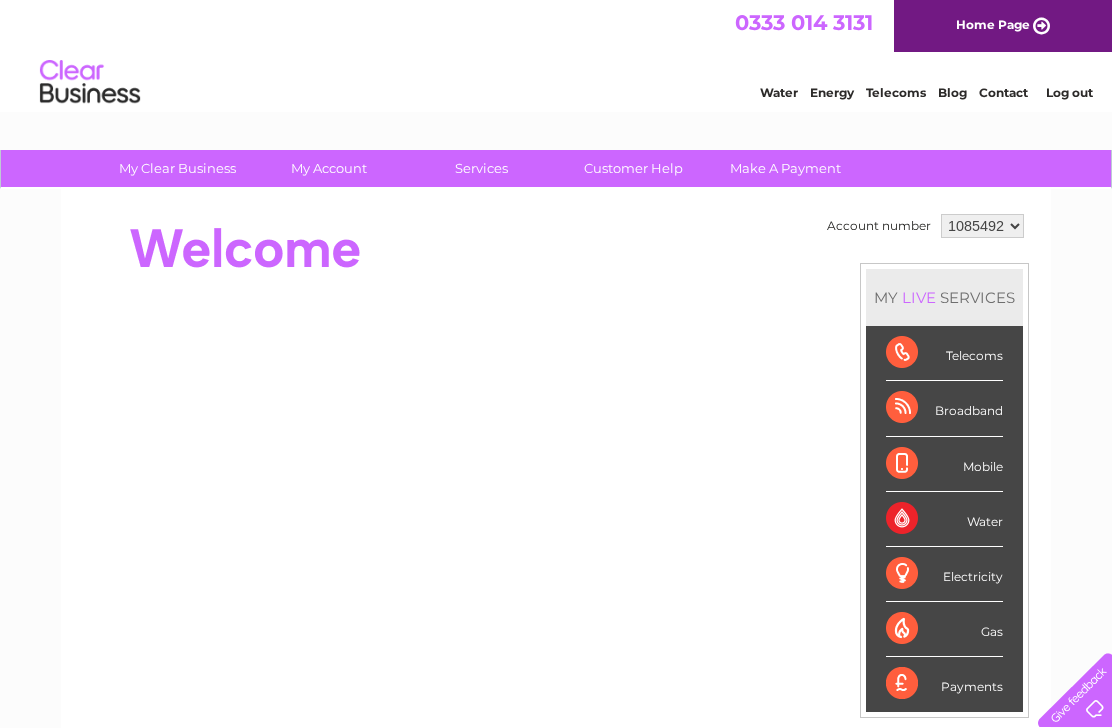 scroll, scrollTop: 0, scrollLeft: 0, axis: both 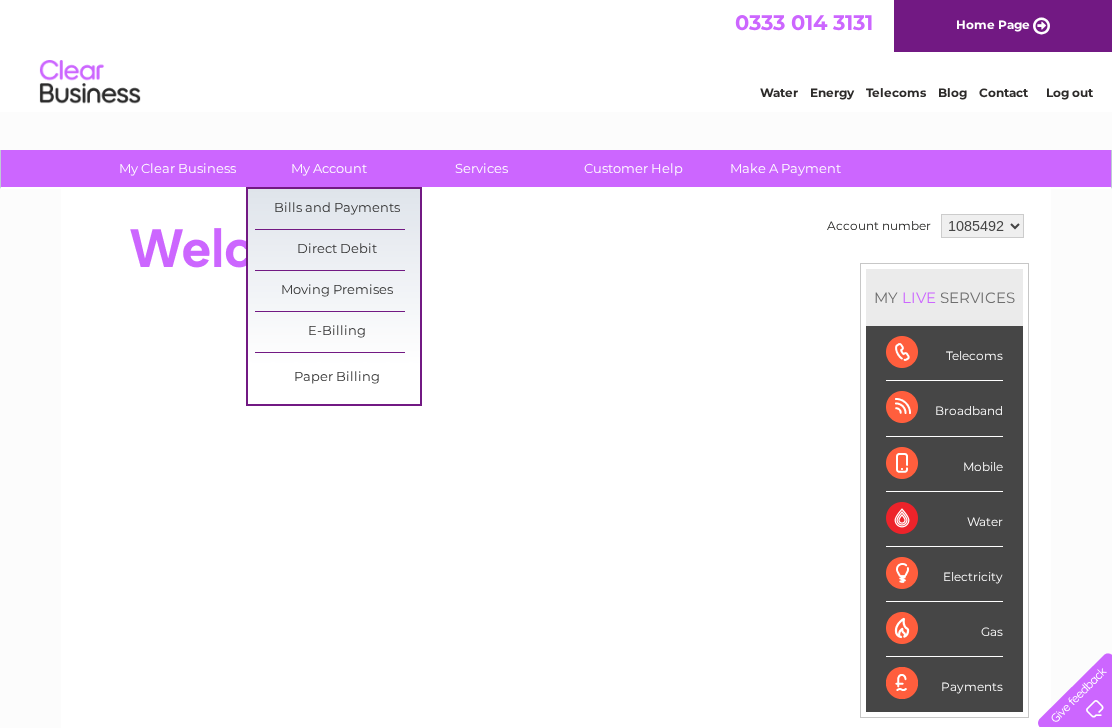 click on "Bills and Payments" at bounding box center (337, 209) 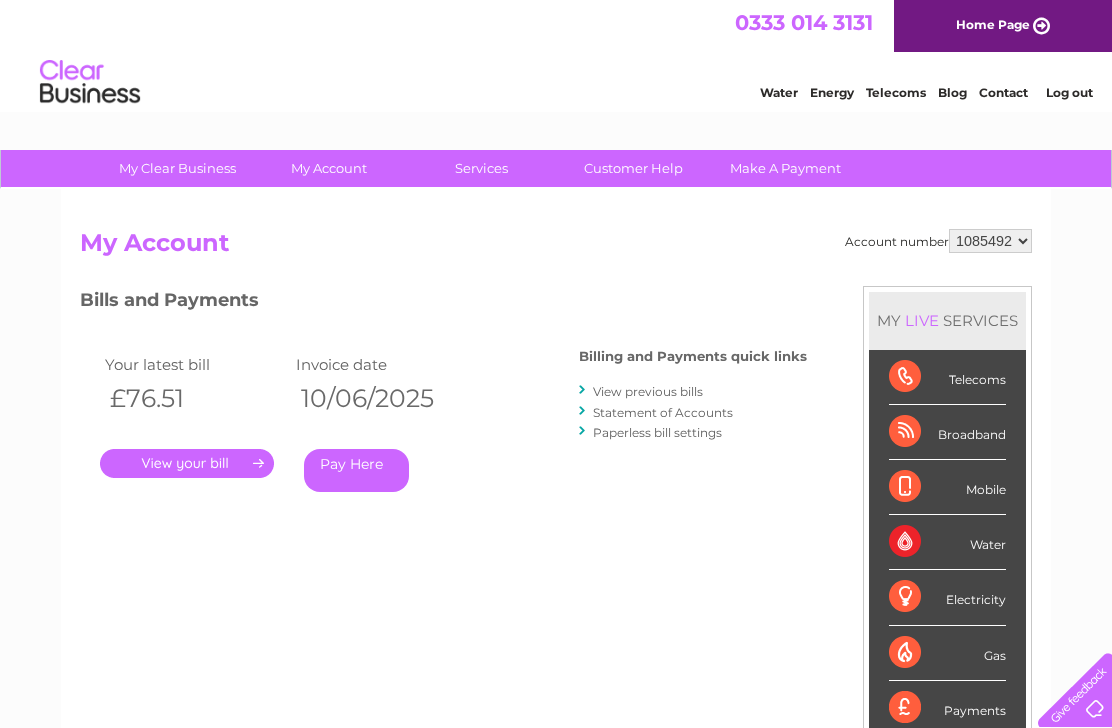 scroll, scrollTop: 0, scrollLeft: 0, axis: both 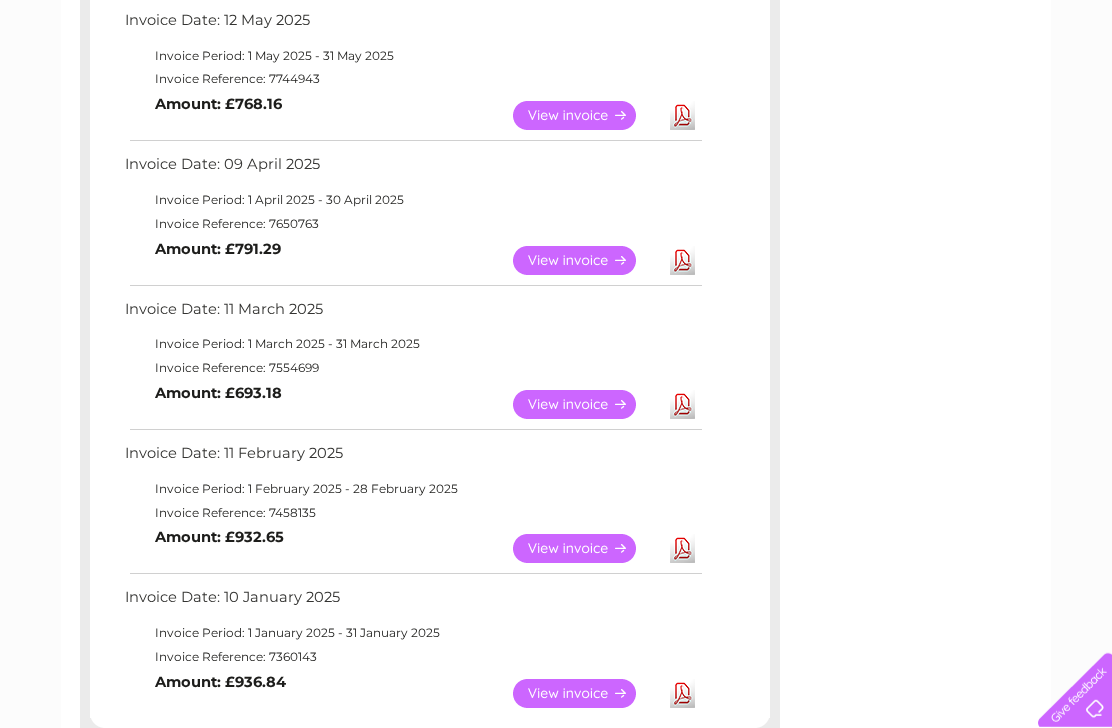 click on "View" at bounding box center (586, 404) 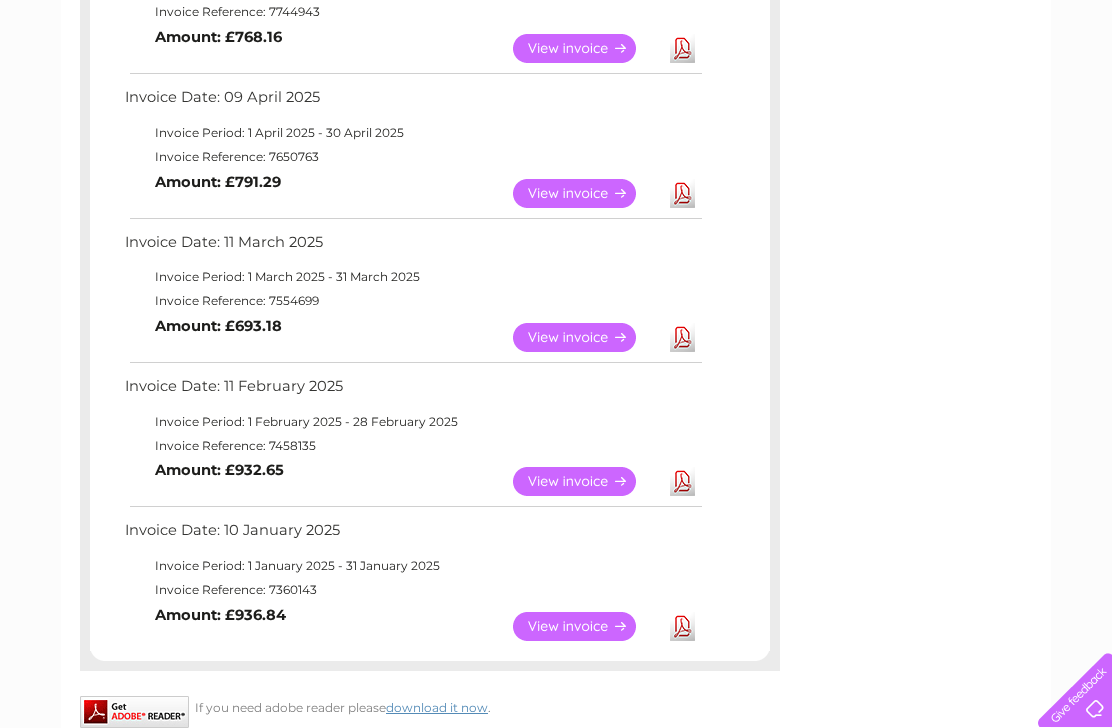 click on "View" at bounding box center [586, 193] 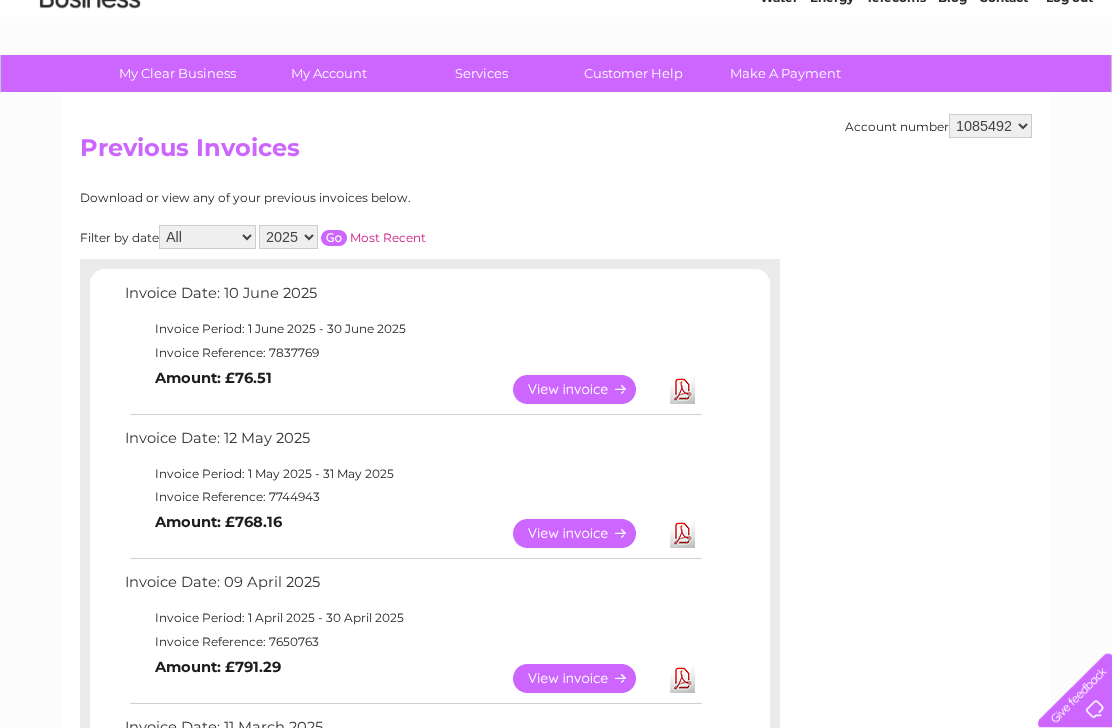 scroll, scrollTop: 0, scrollLeft: 0, axis: both 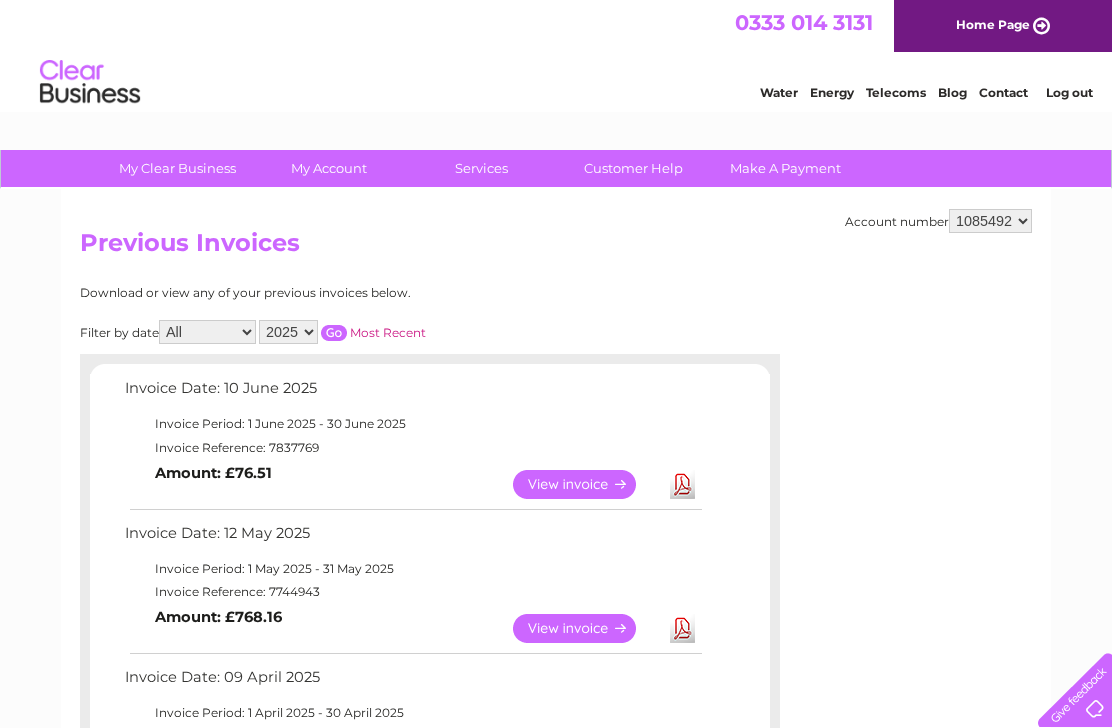 click on "2025
2024
2023
2022" at bounding box center (288, 332) 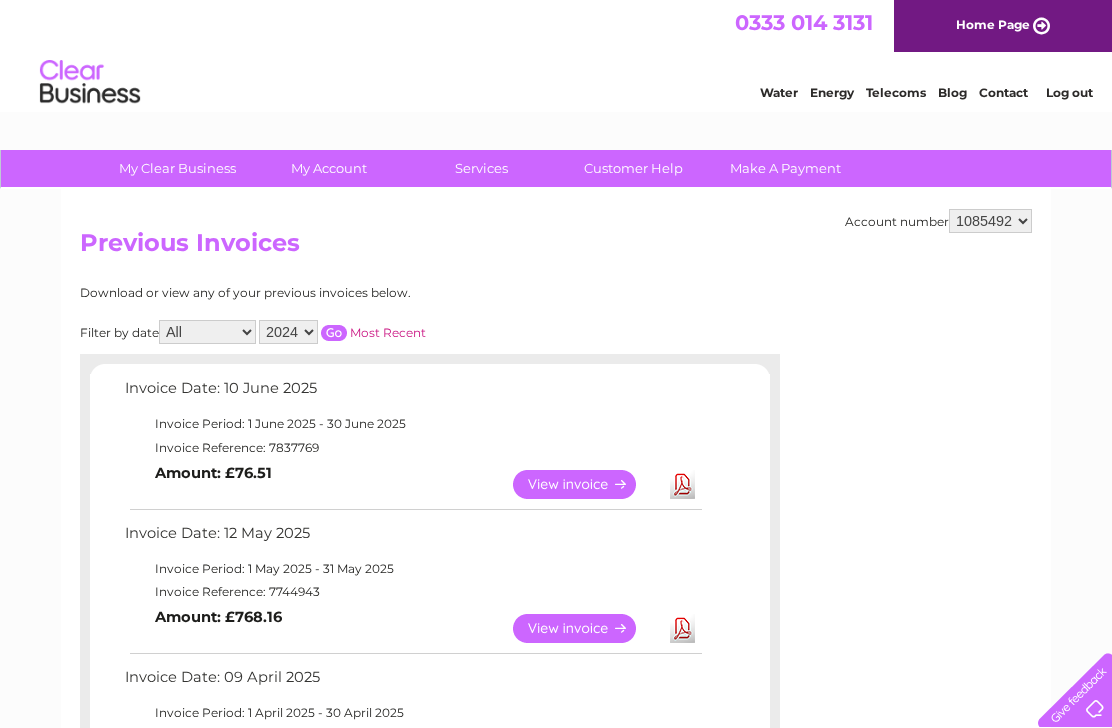 click on "Most Recent" at bounding box center [388, 332] 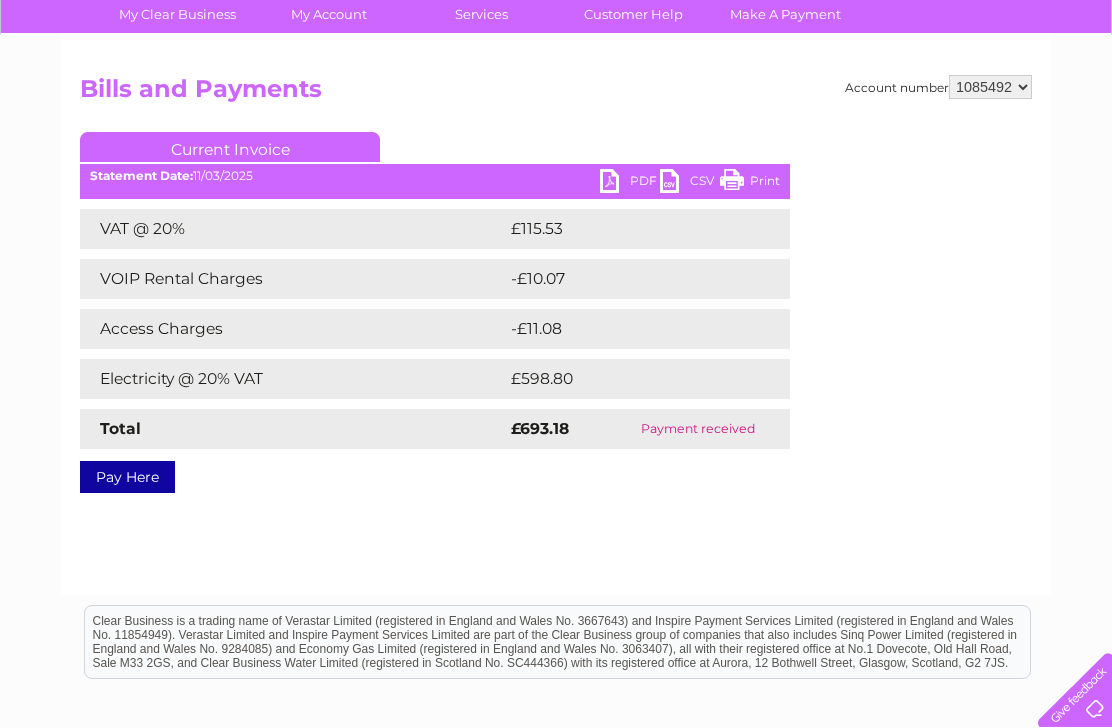 scroll, scrollTop: 153, scrollLeft: 0, axis: vertical 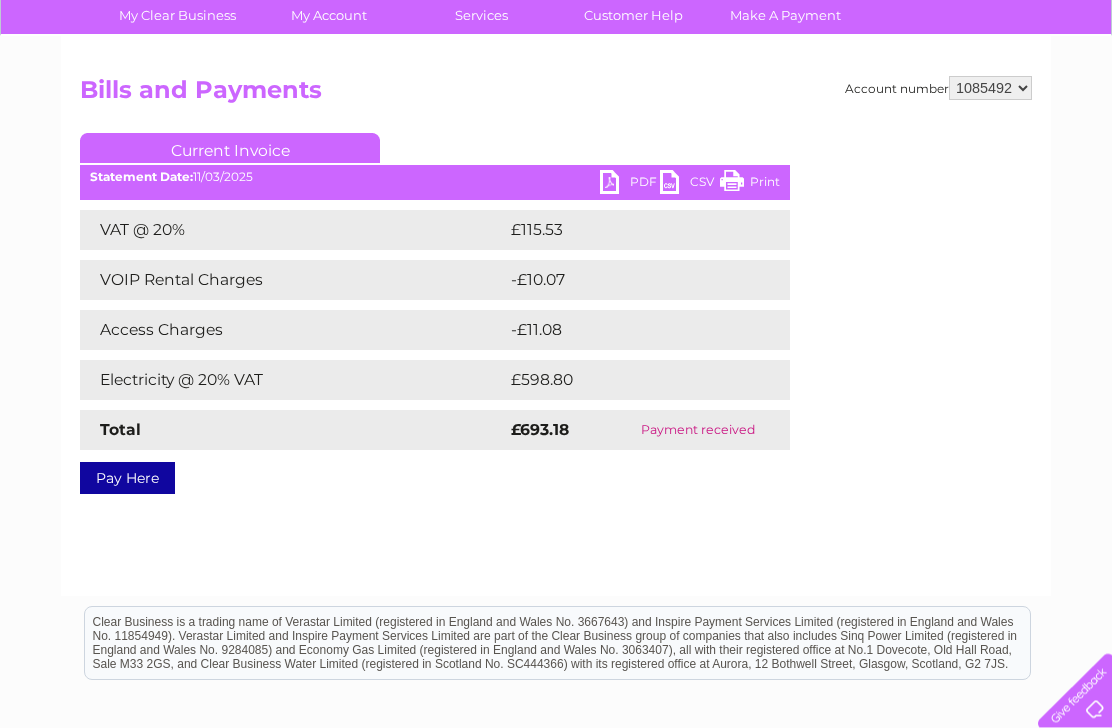 click on "My Clear Business
Login Details
My Details
My Preferences
Link Account
My Account
Bills and Payments   Direct Debit   Moving Premises" at bounding box center (556, 467) 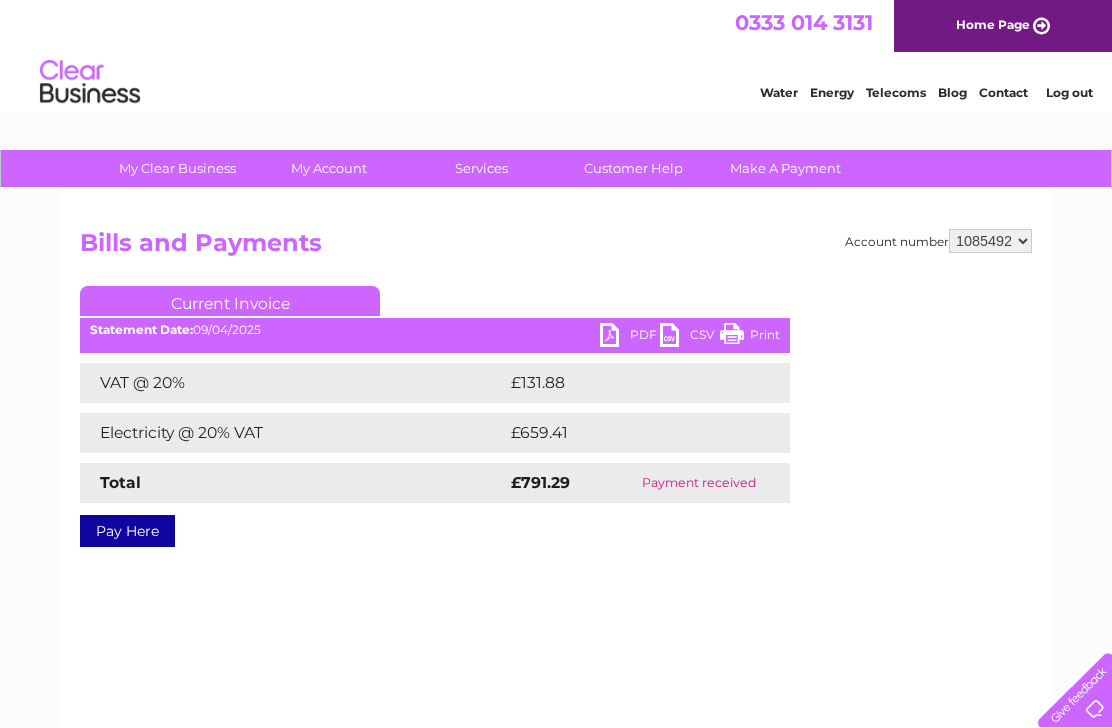 scroll, scrollTop: 0, scrollLeft: 0, axis: both 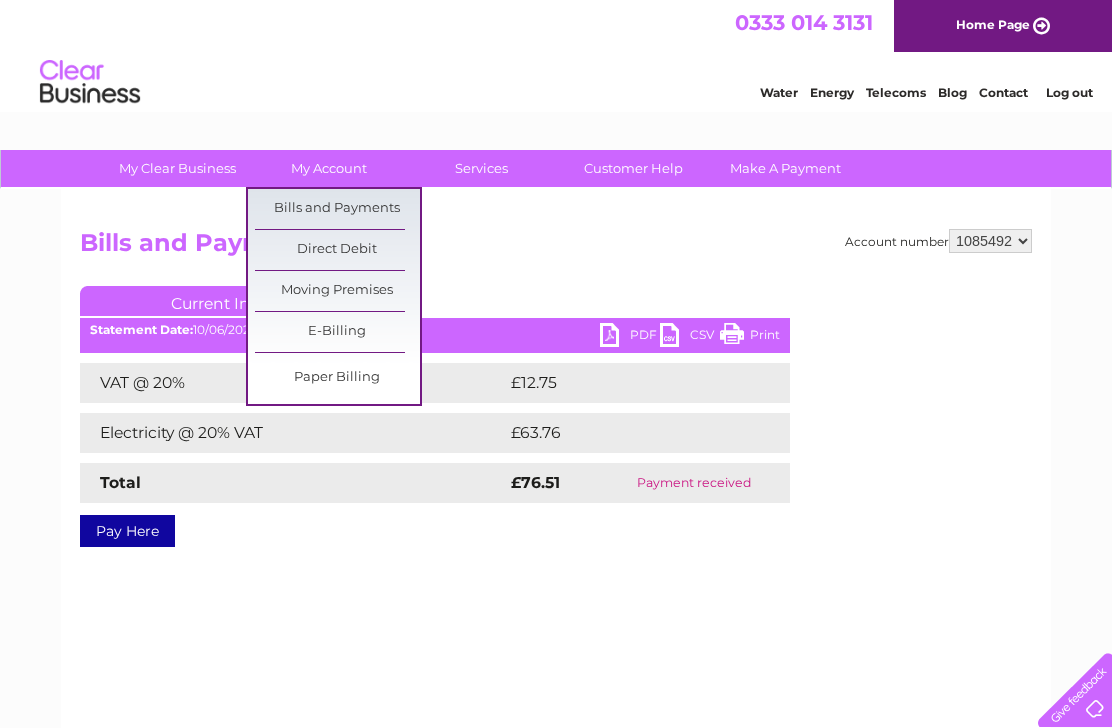 click on "Bills and Payments" at bounding box center [337, 209] 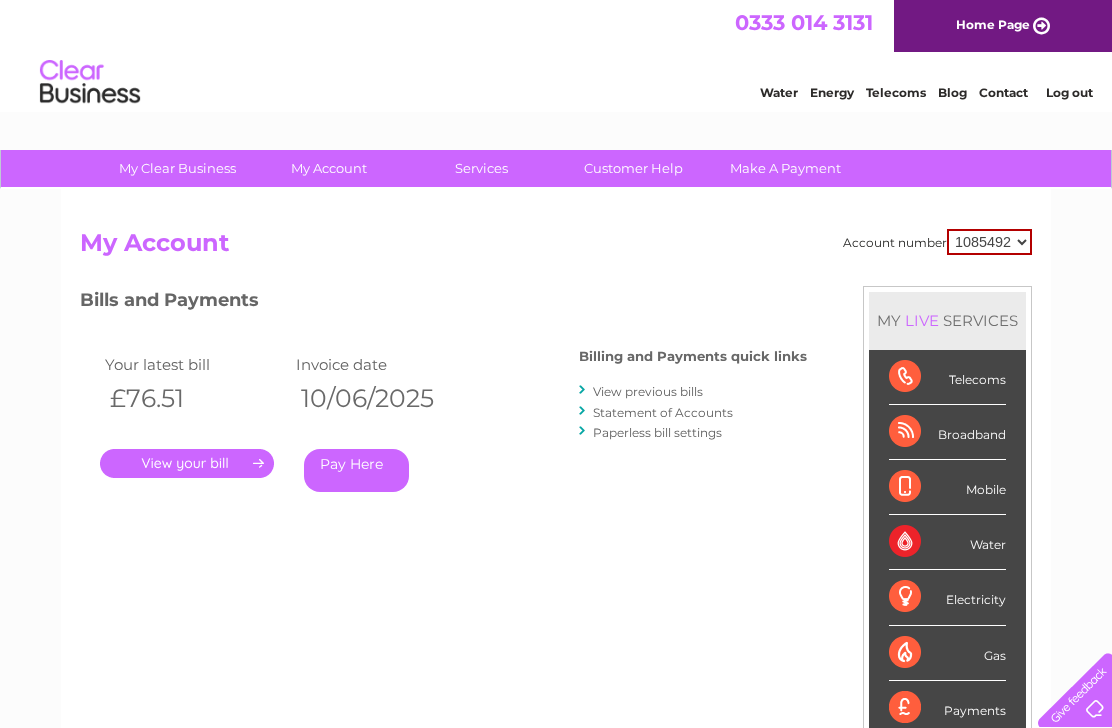 scroll, scrollTop: 0, scrollLeft: 0, axis: both 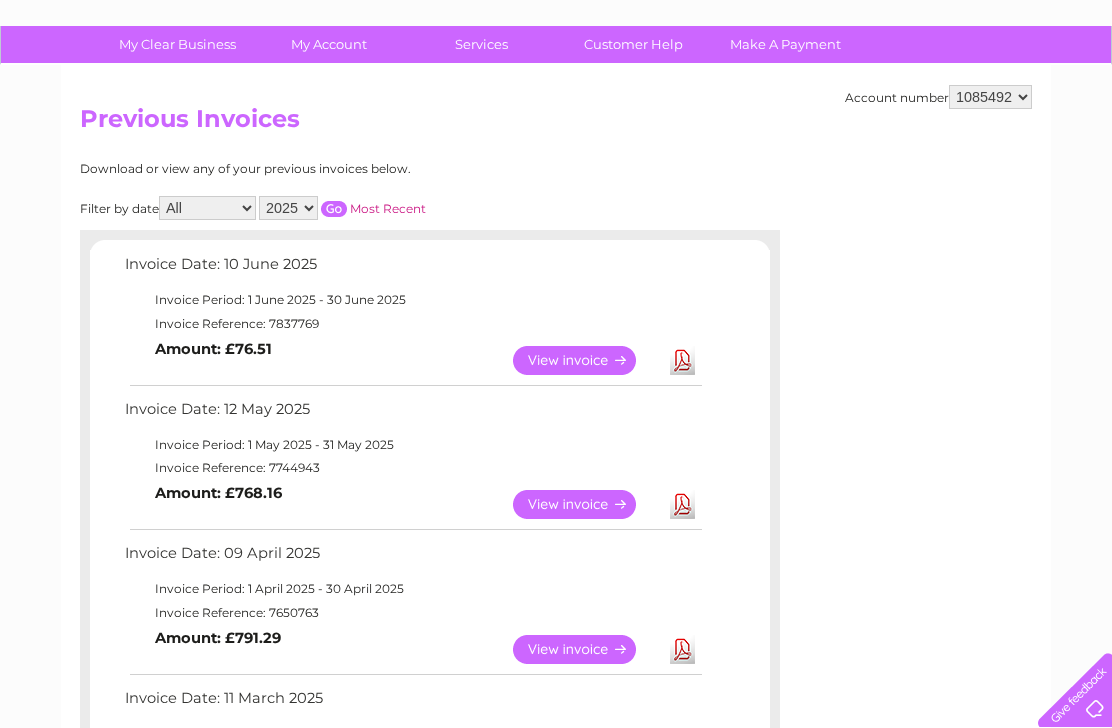 click on "2025
2024
2023
2022" at bounding box center (288, 208) 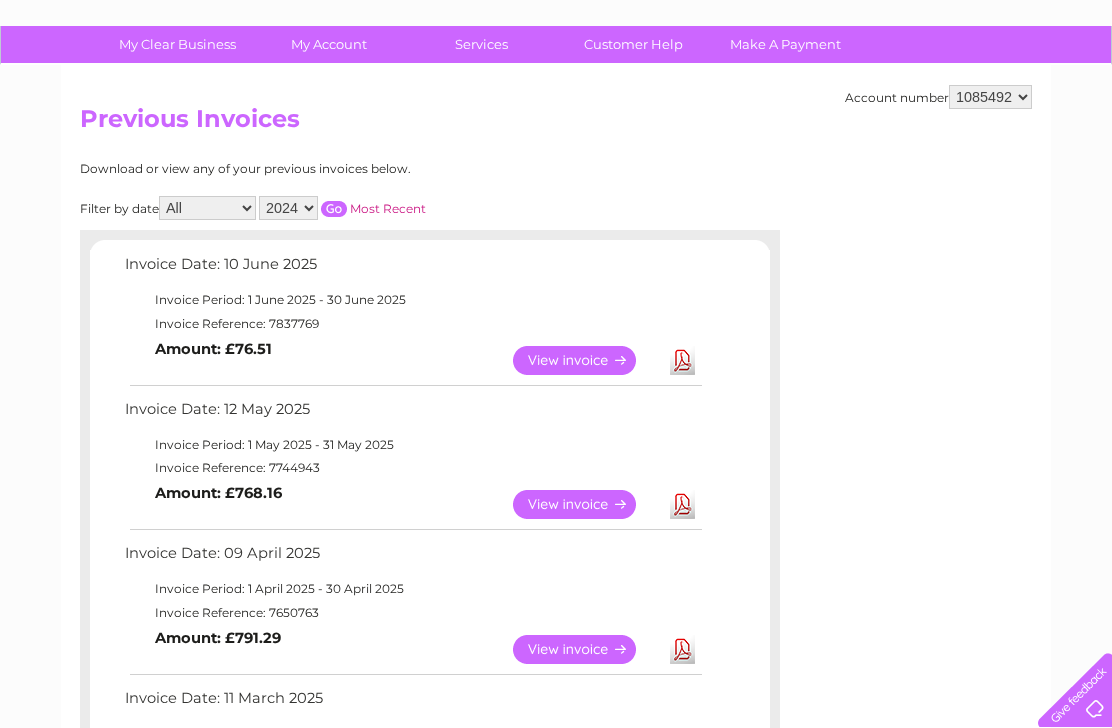 click at bounding box center (334, 209) 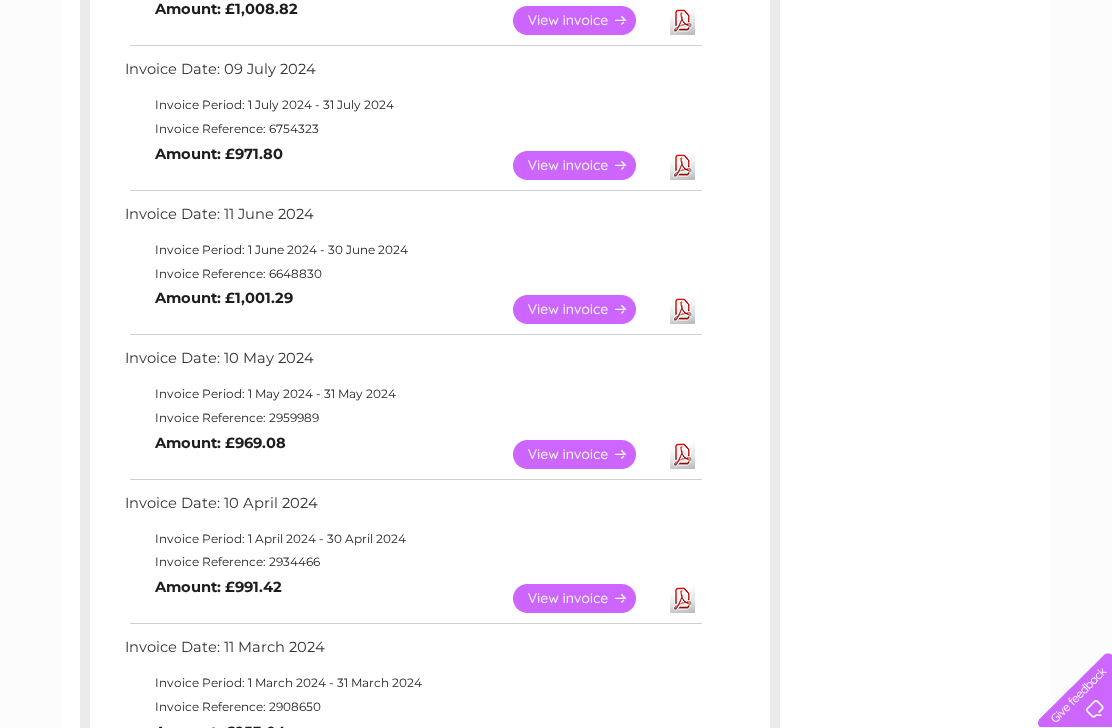 scroll, scrollTop: 1042, scrollLeft: 0, axis: vertical 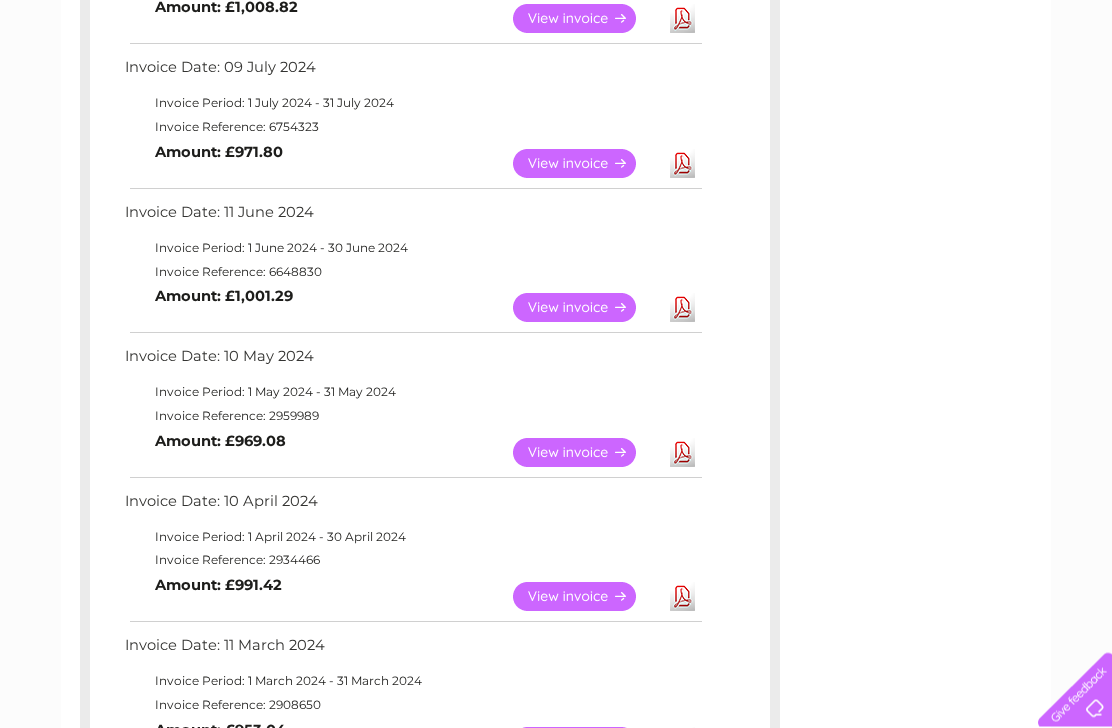 click on "View" at bounding box center [586, 308] 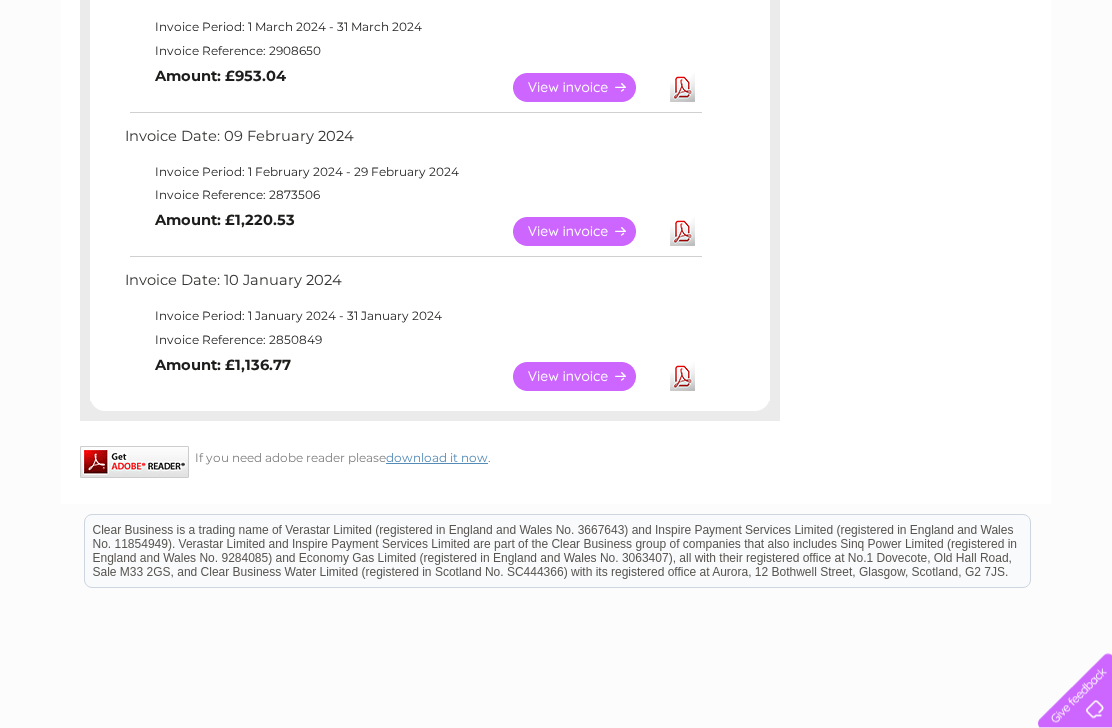 scroll, scrollTop: 1698, scrollLeft: 0, axis: vertical 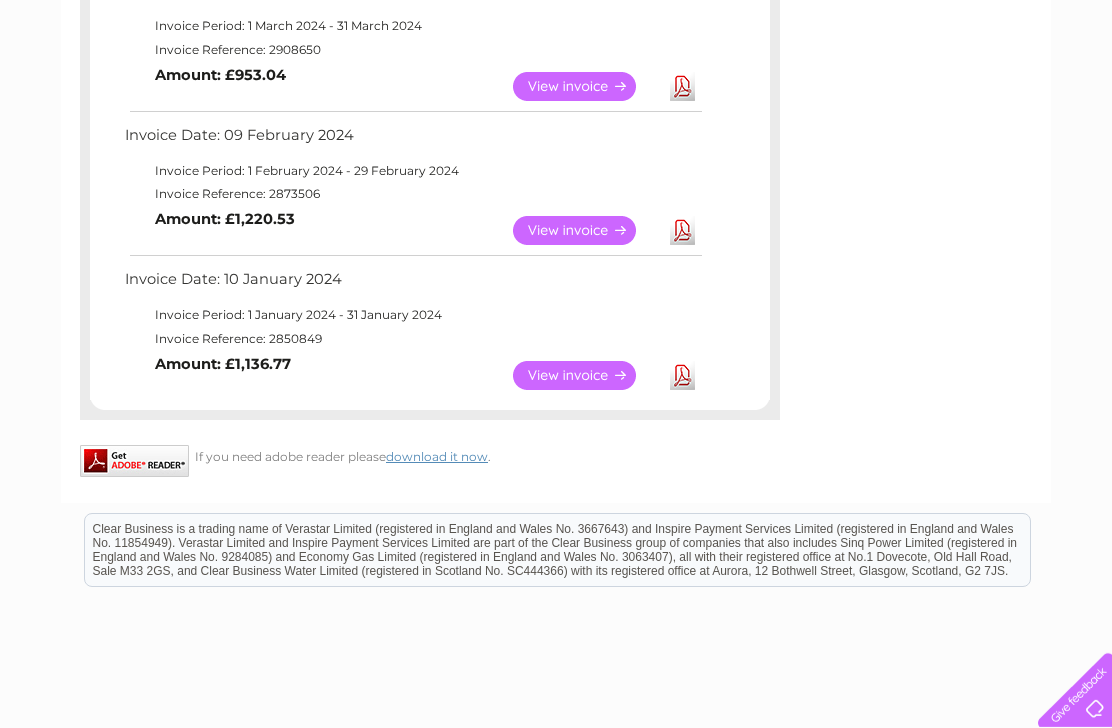 click on "View" at bounding box center (586, 375) 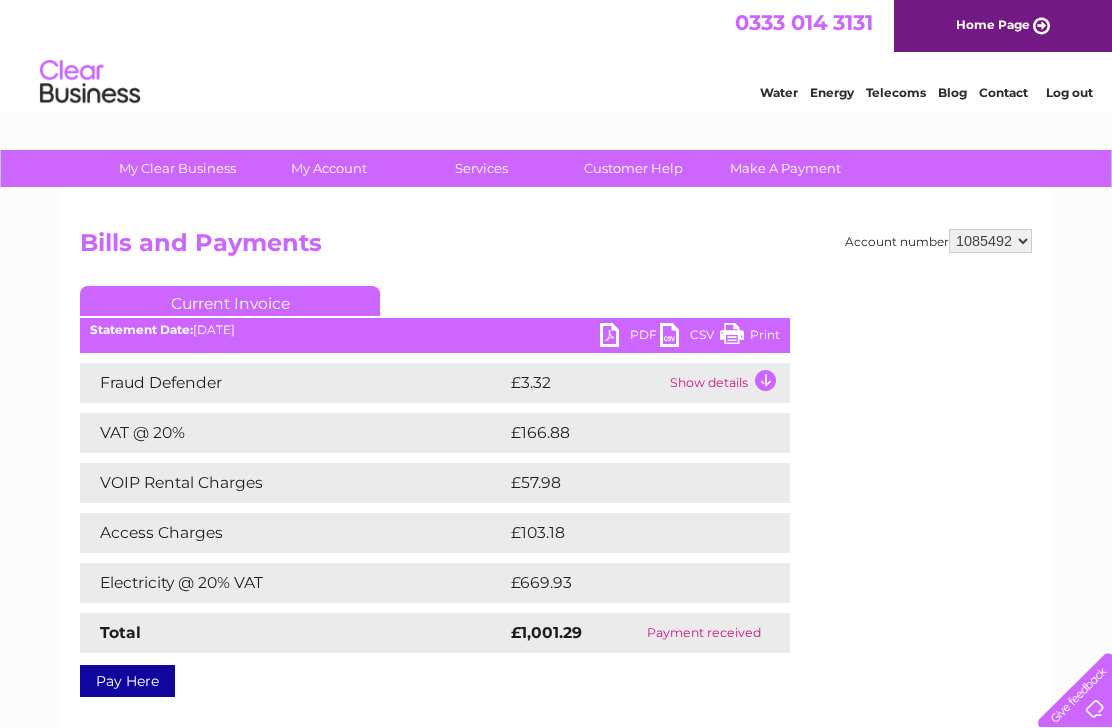 scroll, scrollTop: 0, scrollLeft: 0, axis: both 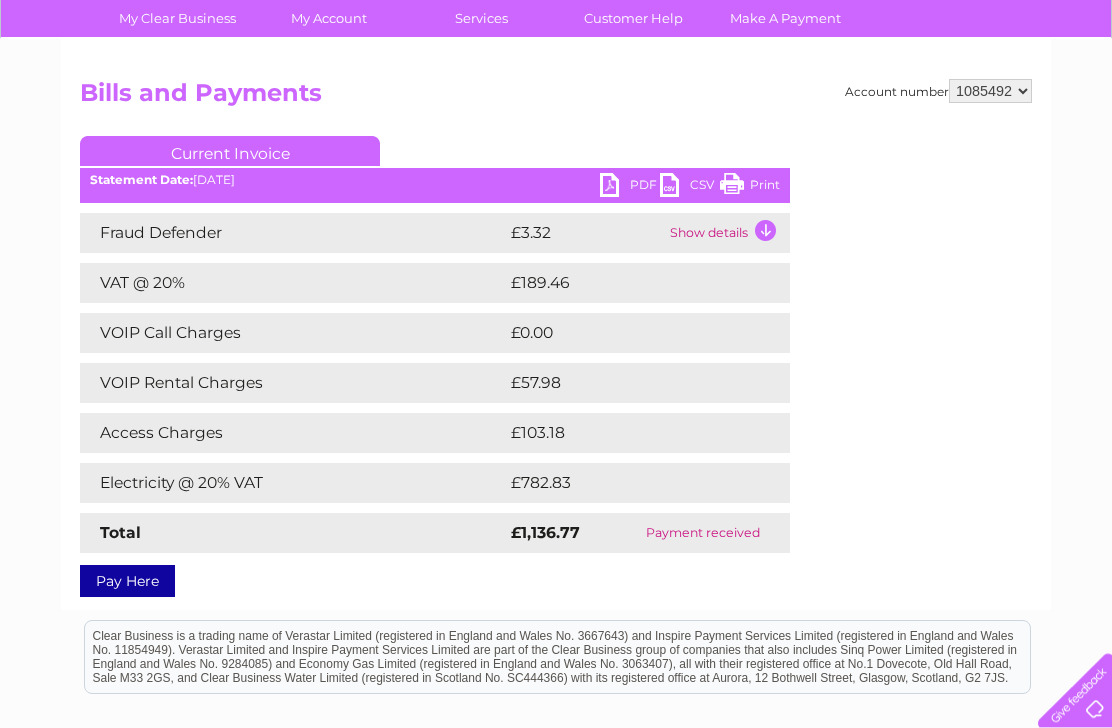 click on "PDF" at bounding box center [630, 187] 